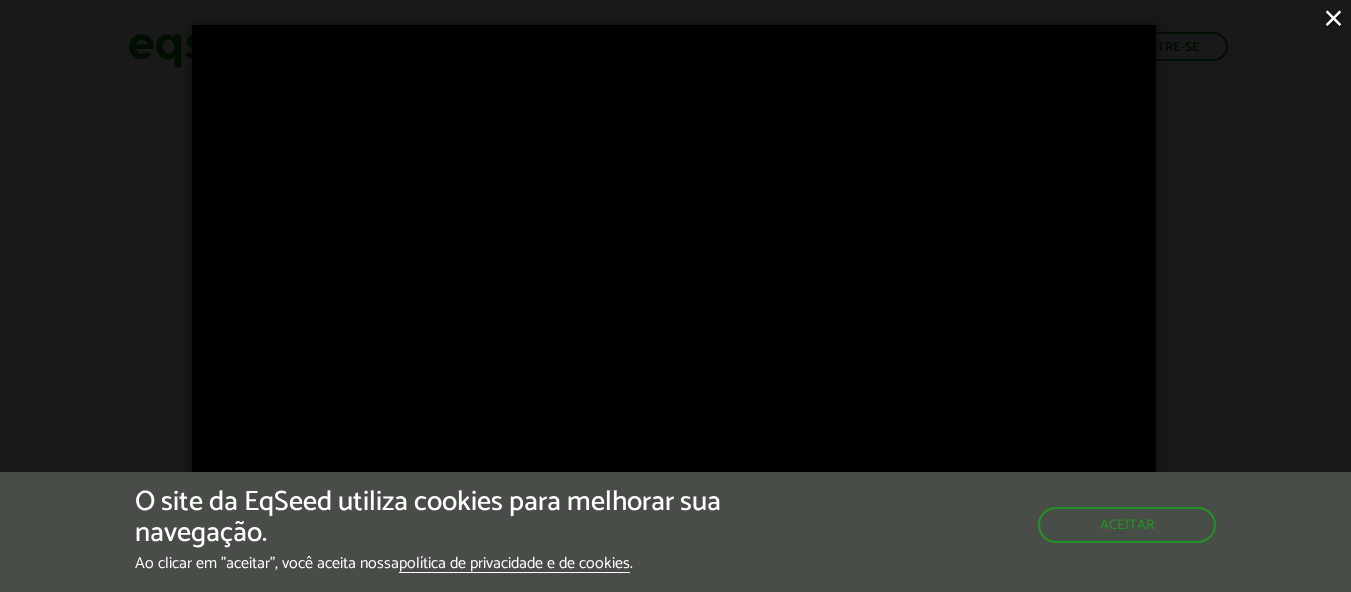 scroll, scrollTop: 1346, scrollLeft: 0, axis: vertical 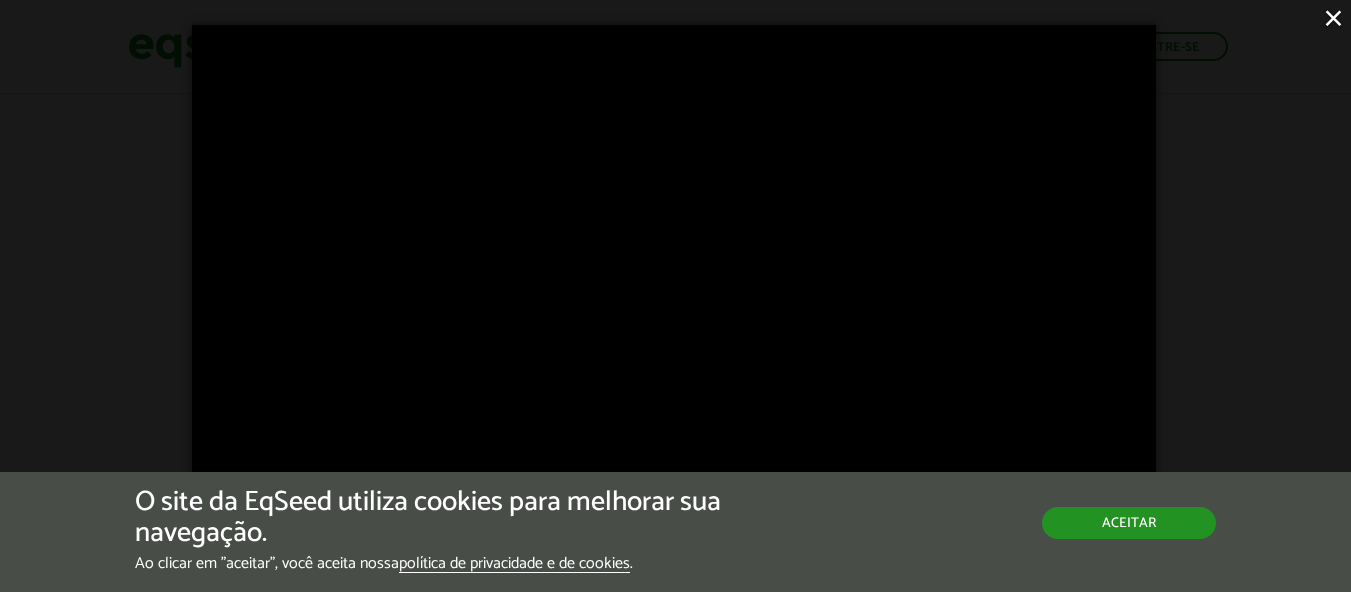 click on "Aceitar" at bounding box center (1129, 523) 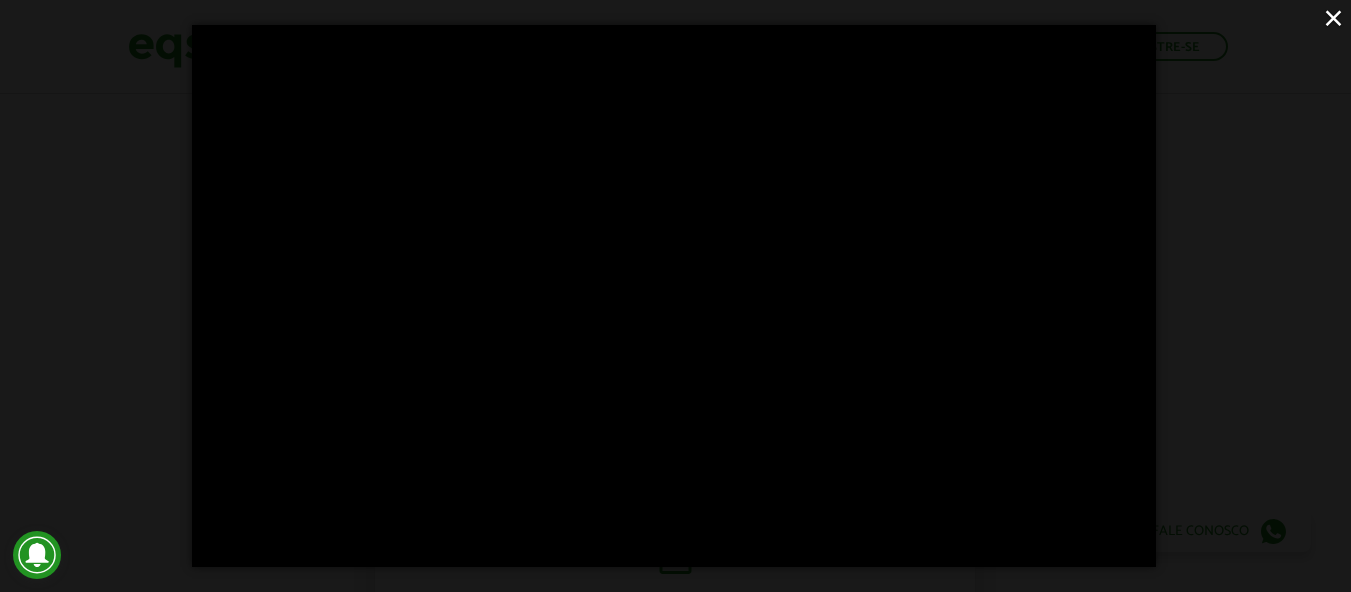 click on "×" at bounding box center (1333, 17) 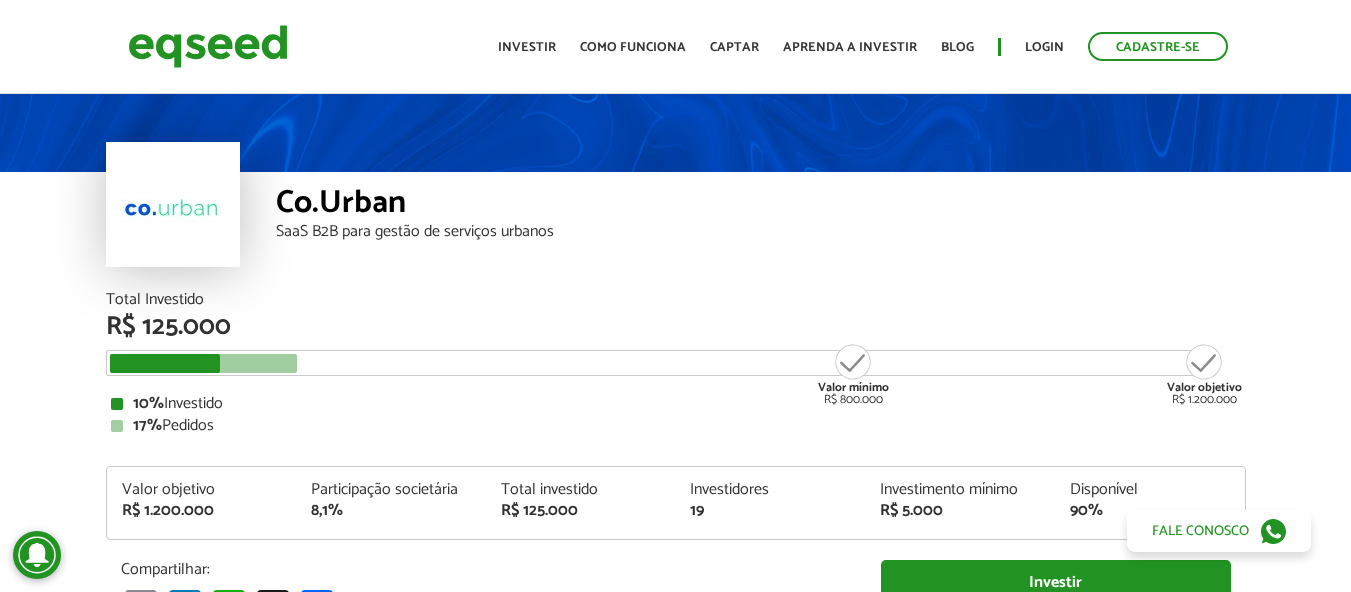 scroll, scrollTop: 40, scrollLeft: 0, axis: vertical 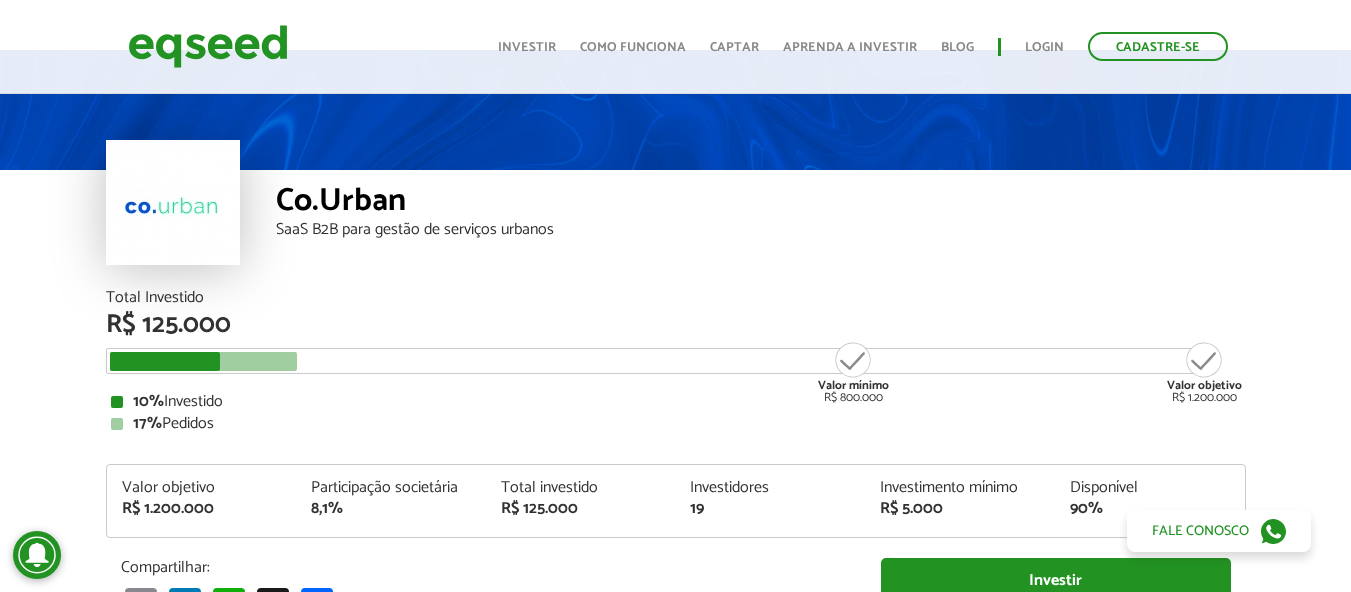 click on "Co.Urban
SaaS B2B para gestão de serviços urbanos" at bounding box center (761, 230) 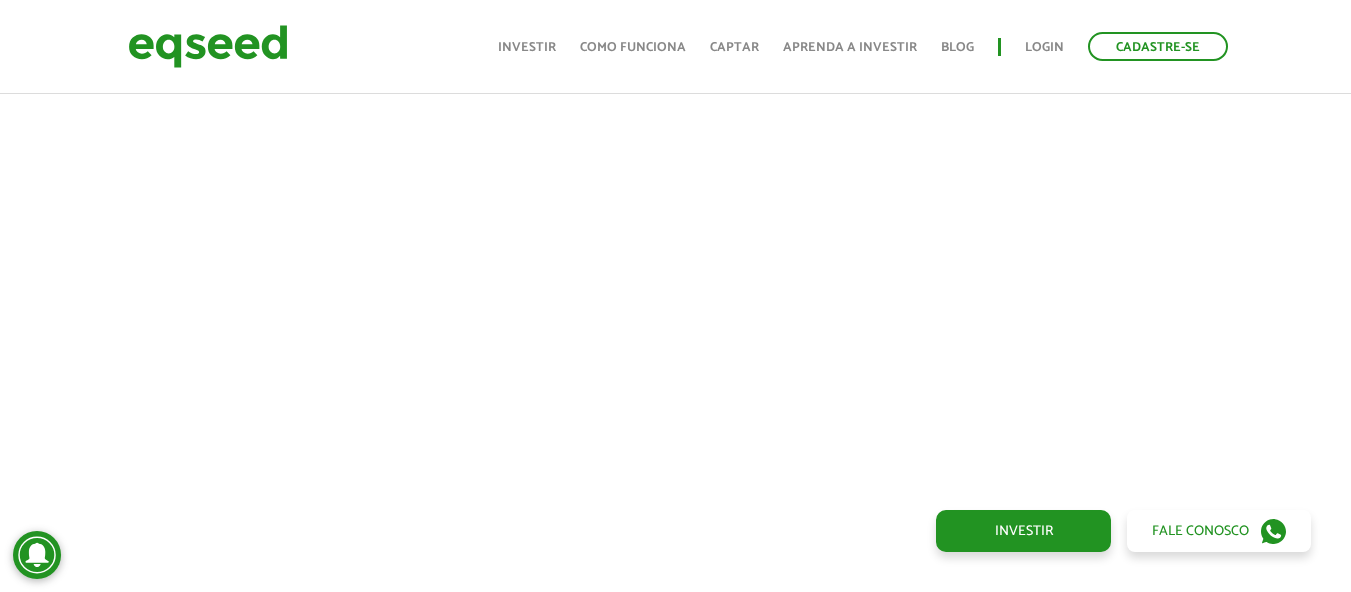 scroll, scrollTop: 840, scrollLeft: 0, axis: vertical 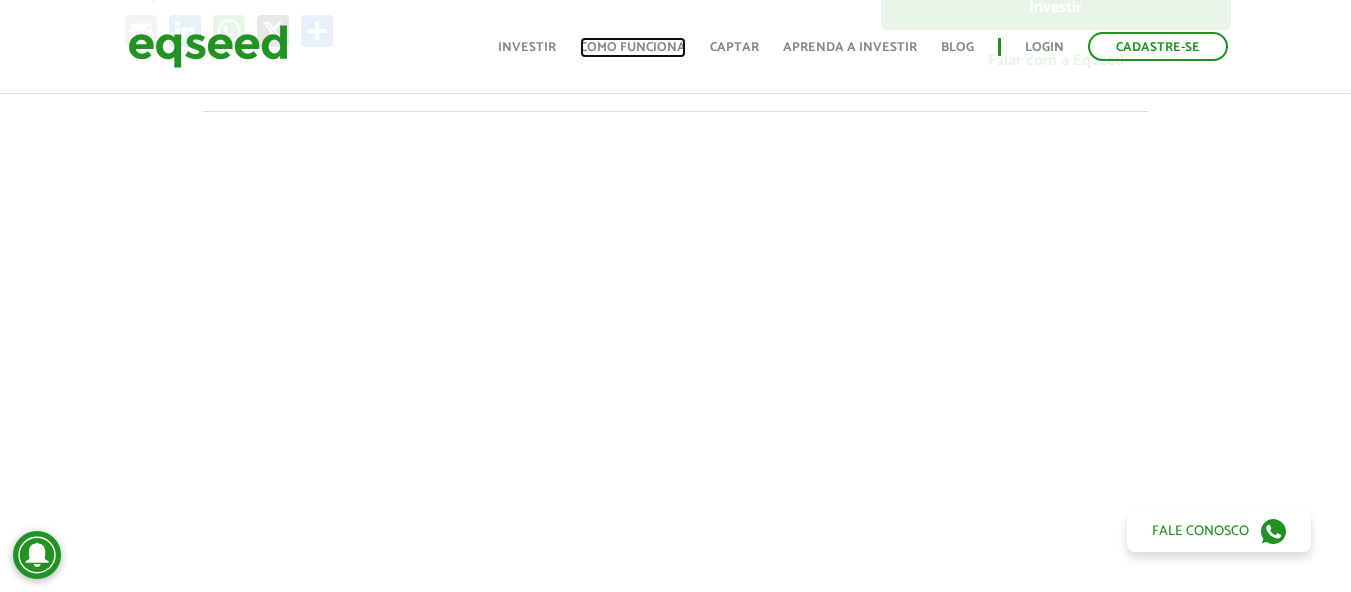 click on "Como funciona" at bounding box center [633, 47] 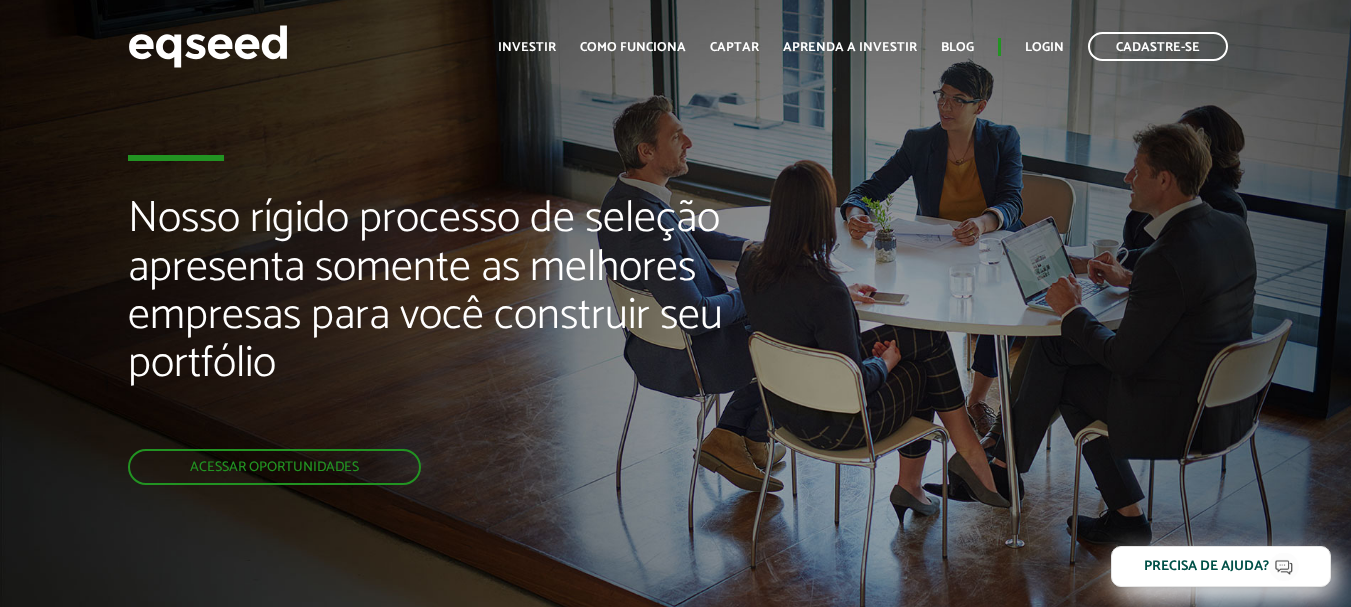 scroll, scrollTop: 0, scrollLeft: 0, axis: both 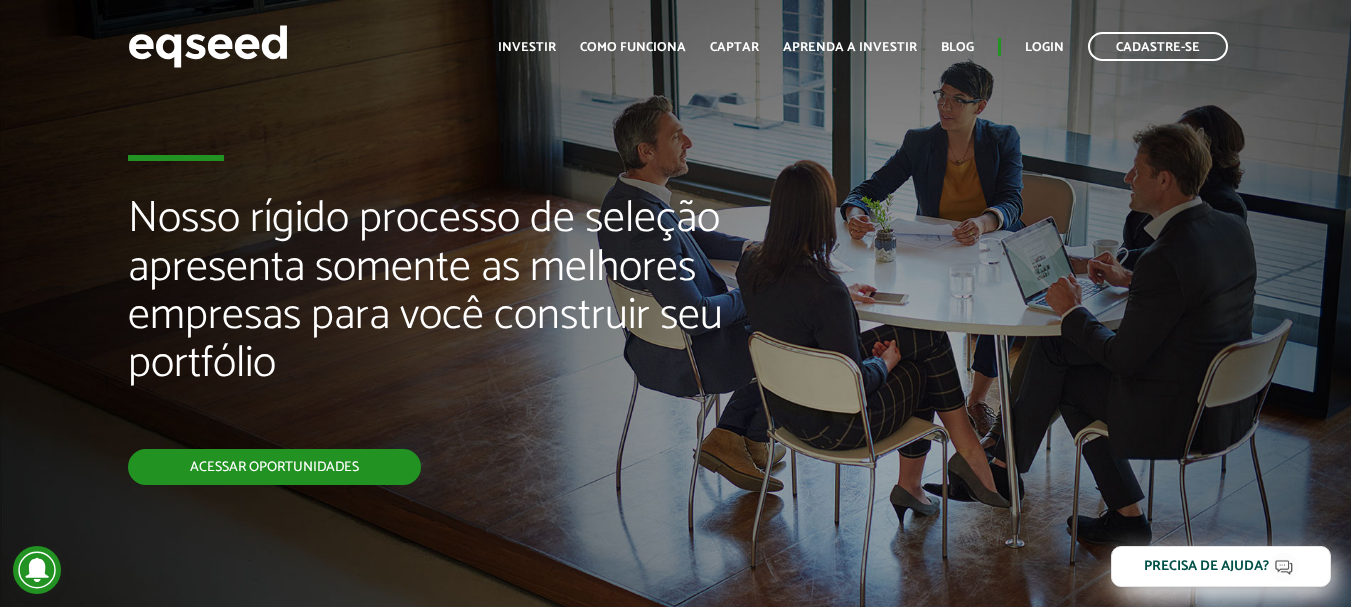 click on "Acessar oportunidades" at bounding box center (274, 467) 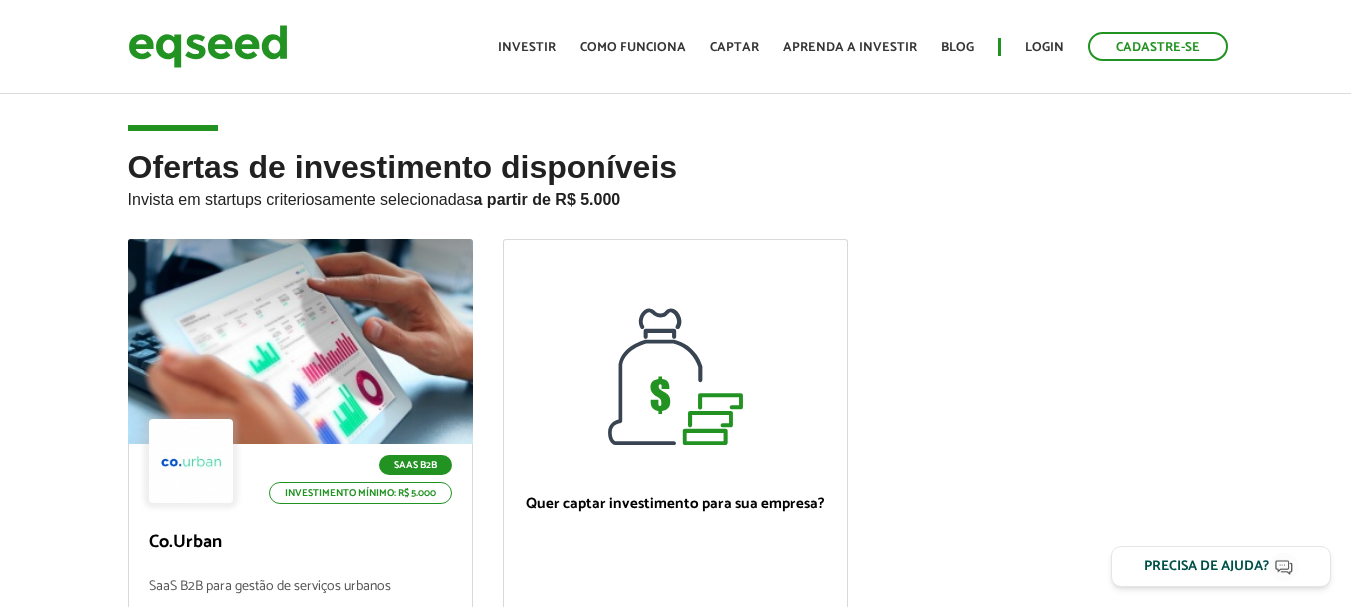 scroll, scrollTop: 0, scrollLeft: 0, axis: both 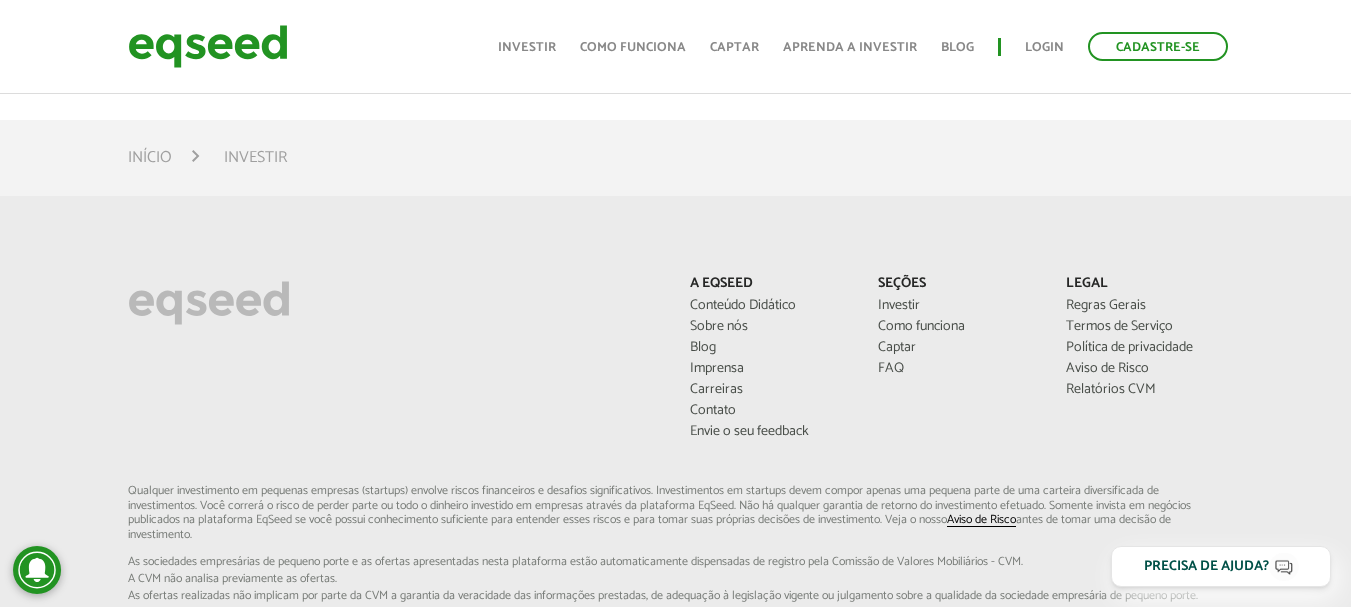 drag, startPoint x: 1358, startPoint y: 91, endPoint x: 1302, endPoint y: 441, distance: 354.4517 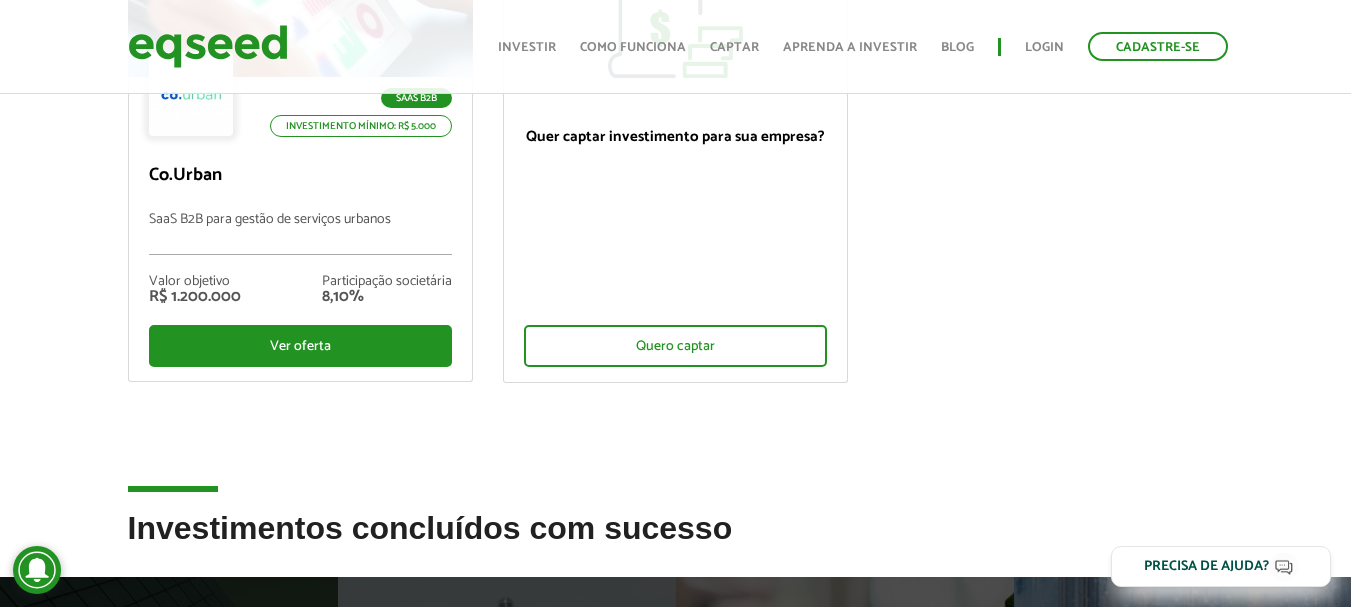 scroll, scrollTop: 351, scrollLeft: 0, axis: vertical 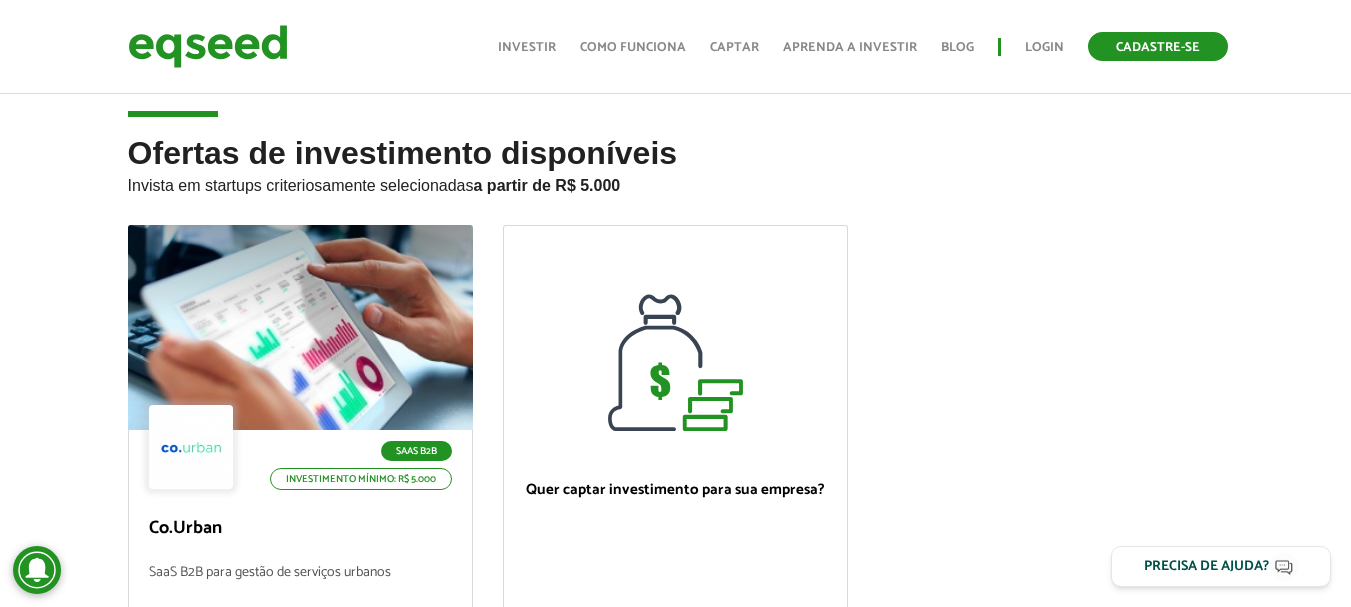click on "Cadastre-se" at bounding box center (1158, 46) 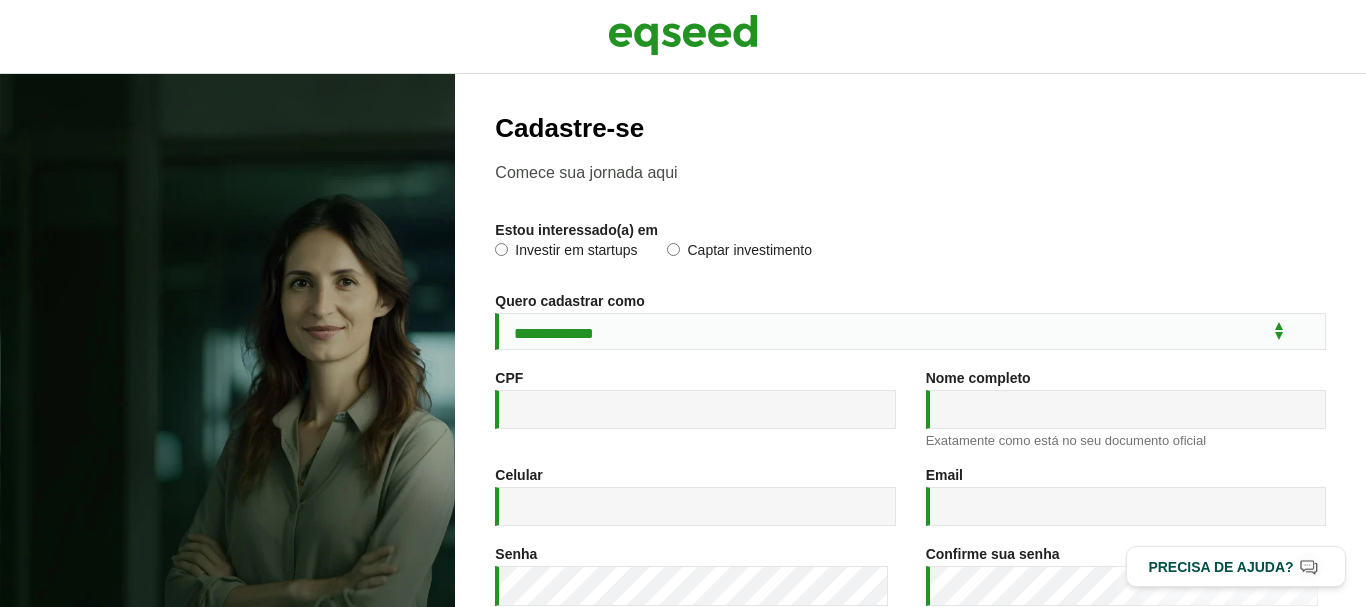 scroll, scrollTop: 0, scrollLeft: 0, axis: both 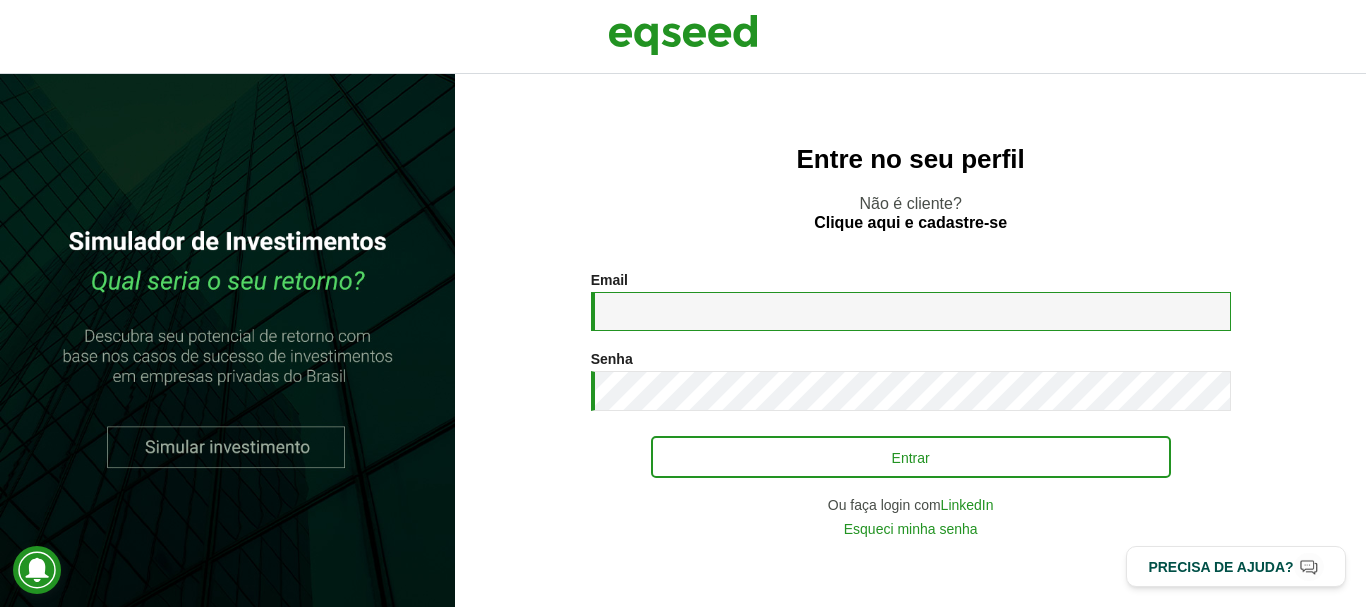 type on "**********" 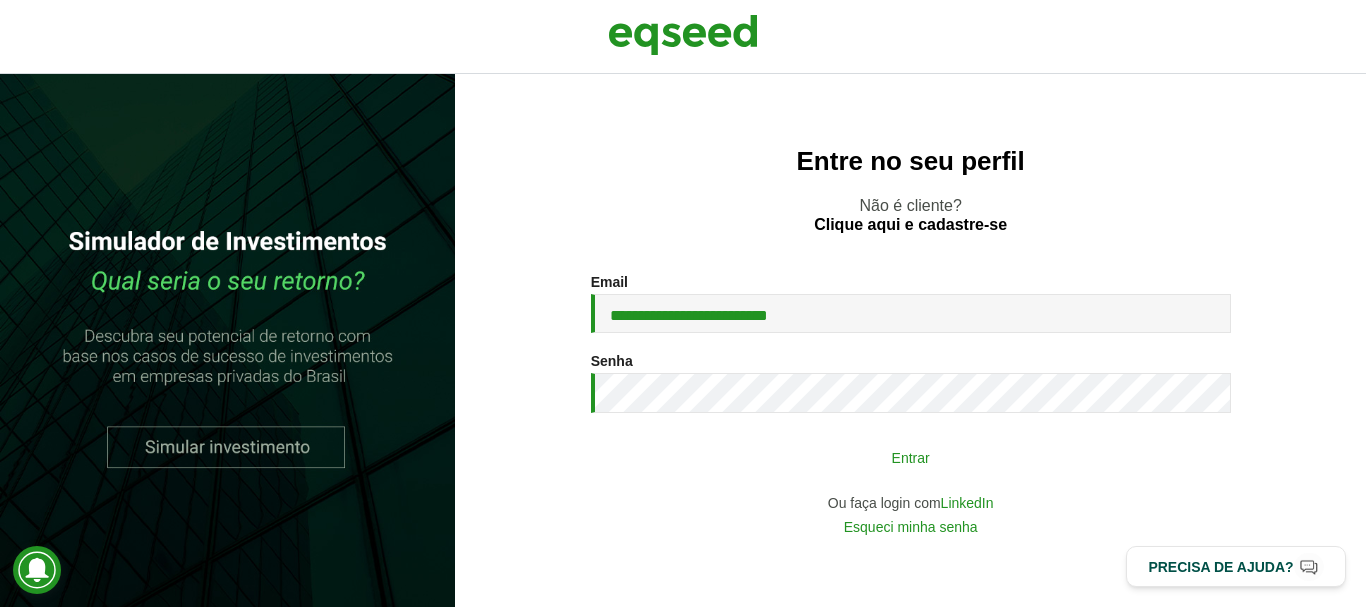 click on "Entrar" at bounding box center (911, 457) 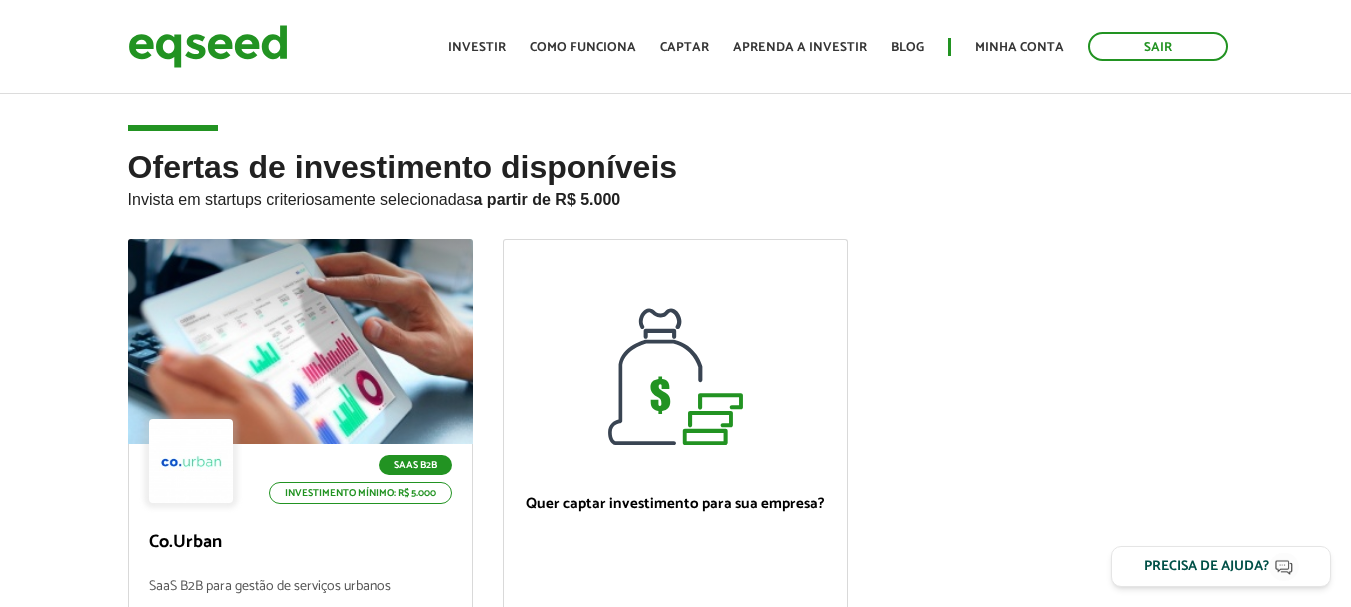 scroll, scrollTop: 0, scrollLeft: 0, axis: both 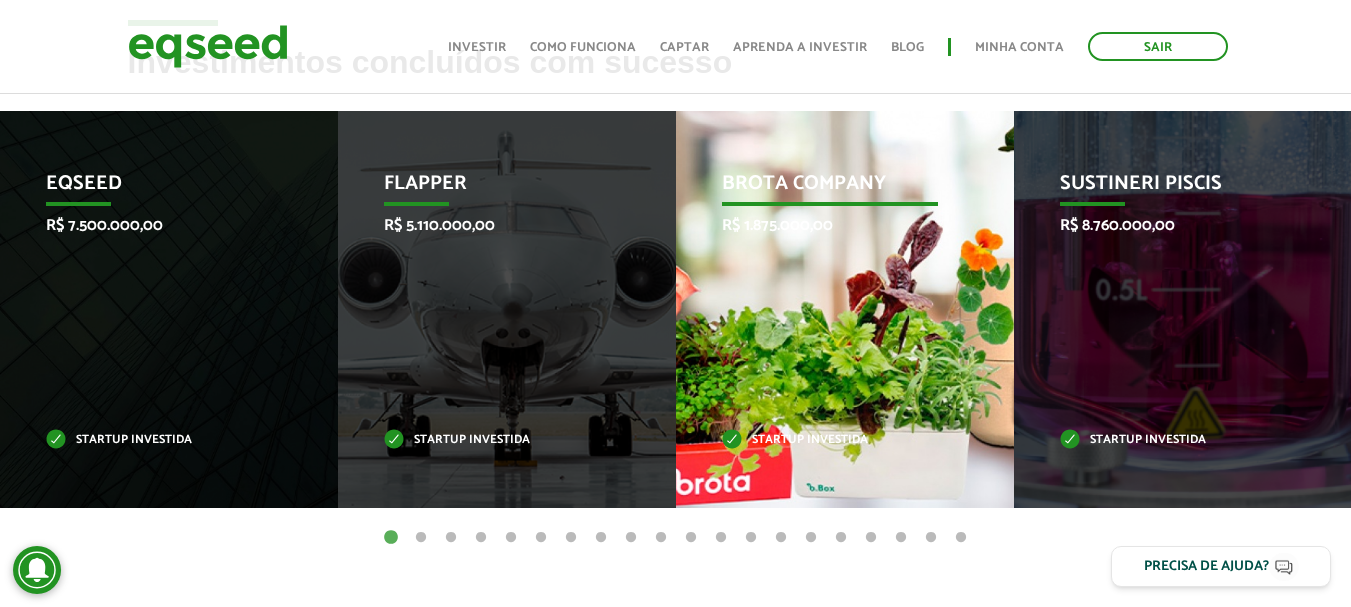 click on "Brota Company" at bounding box center (830, 189) 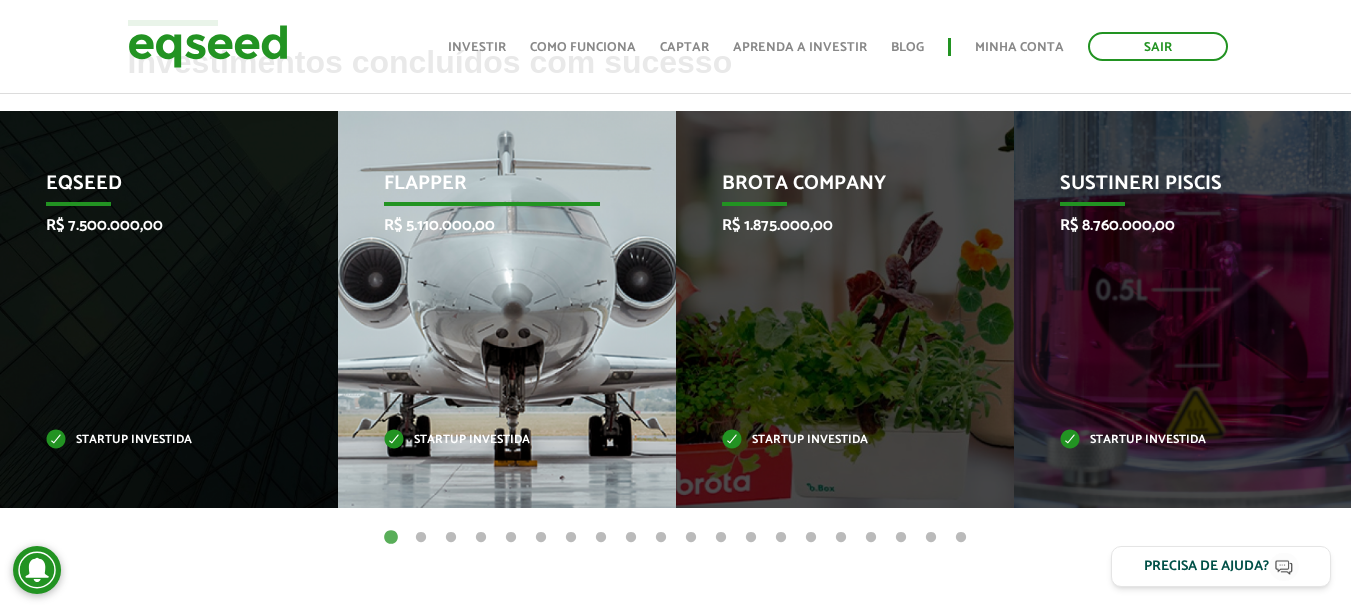 click on "Flapper
R$ 5.110.000,00
Startup investida" at bounding box center (492, 309) 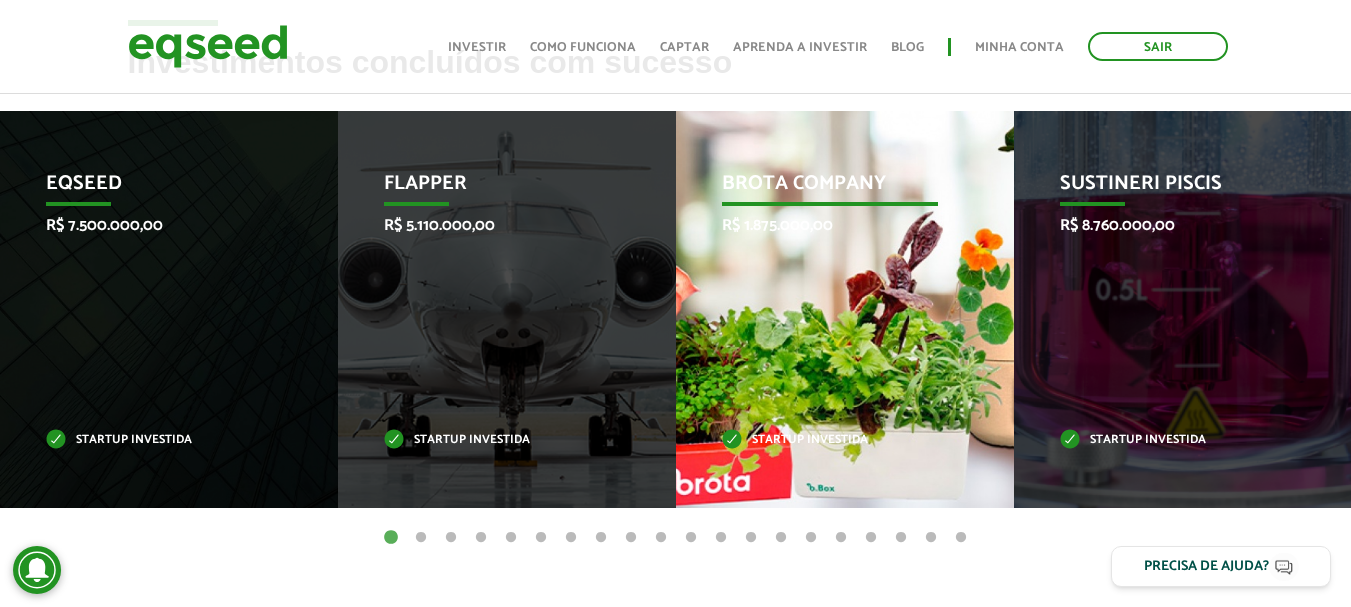 click on "R$ 1.875.000,00" at bounding box center (830, 225) 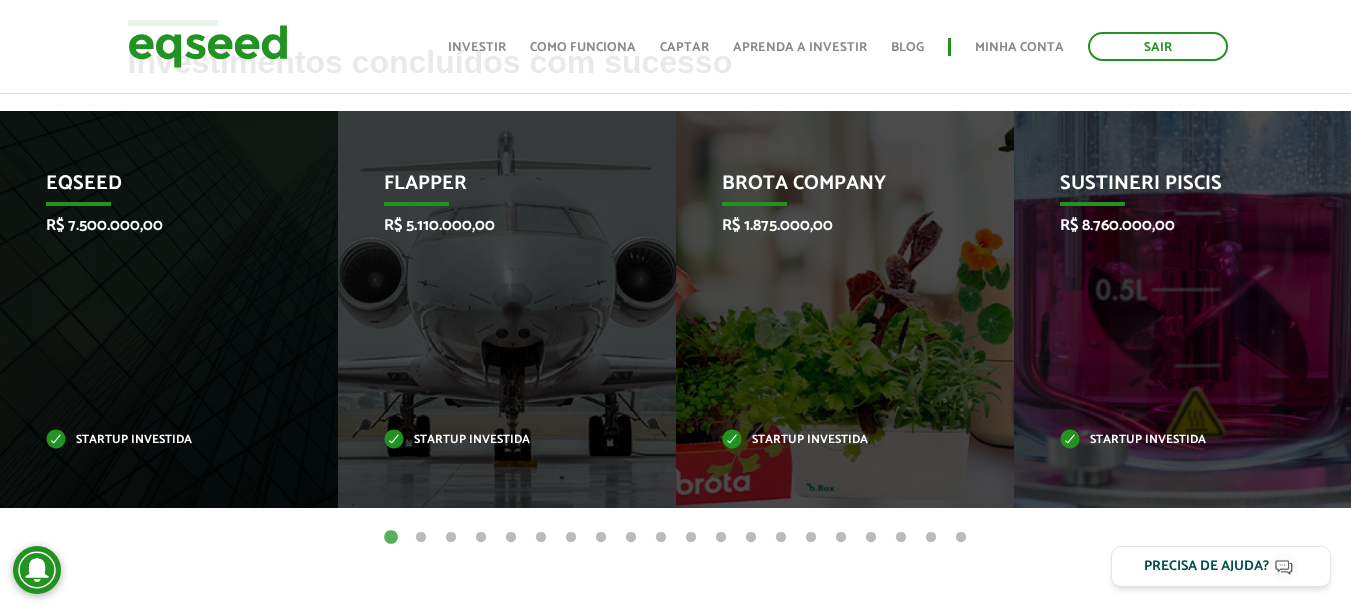 click on "2" at bounding box center [421, 538] 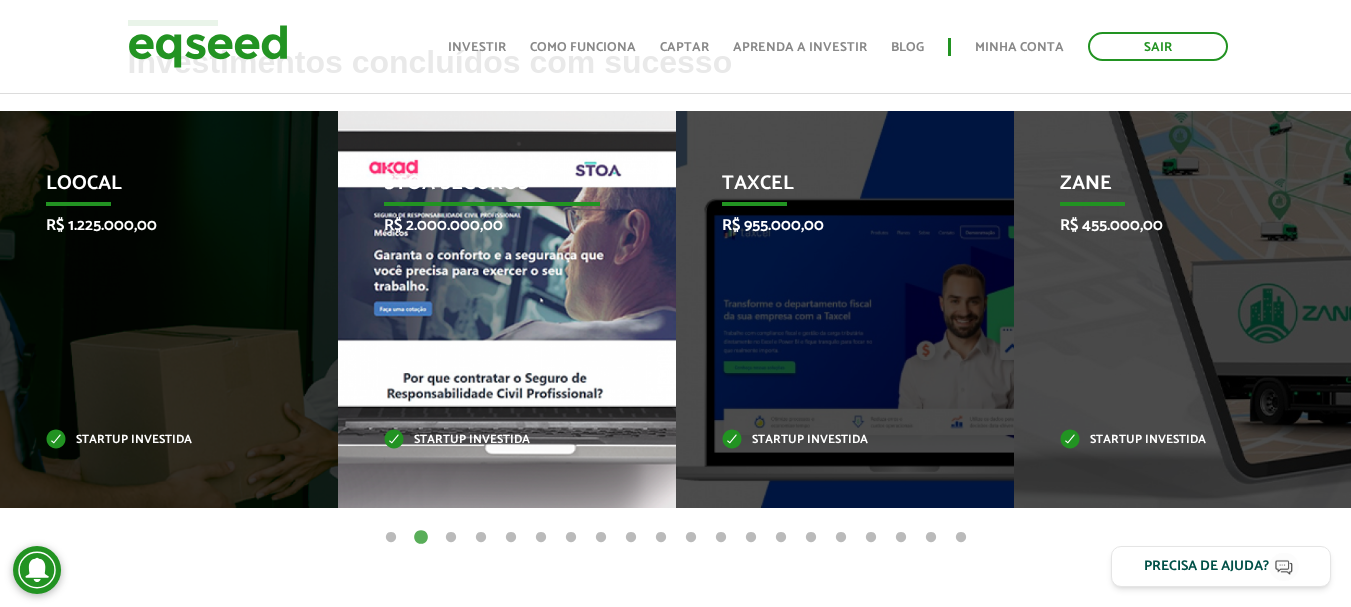 click on "STOA Seguros
R$ 2.000.000,00
Startup investida" at bounding box center (492, 309) 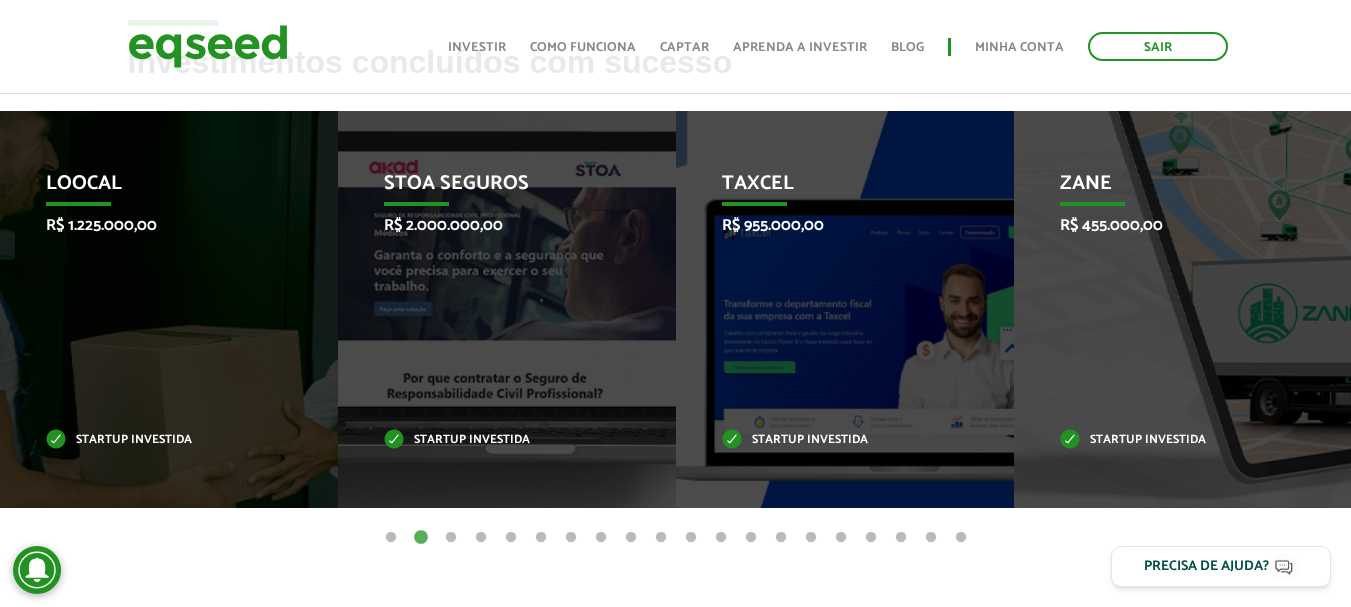 click on "17" at bounding box center [871, 538] 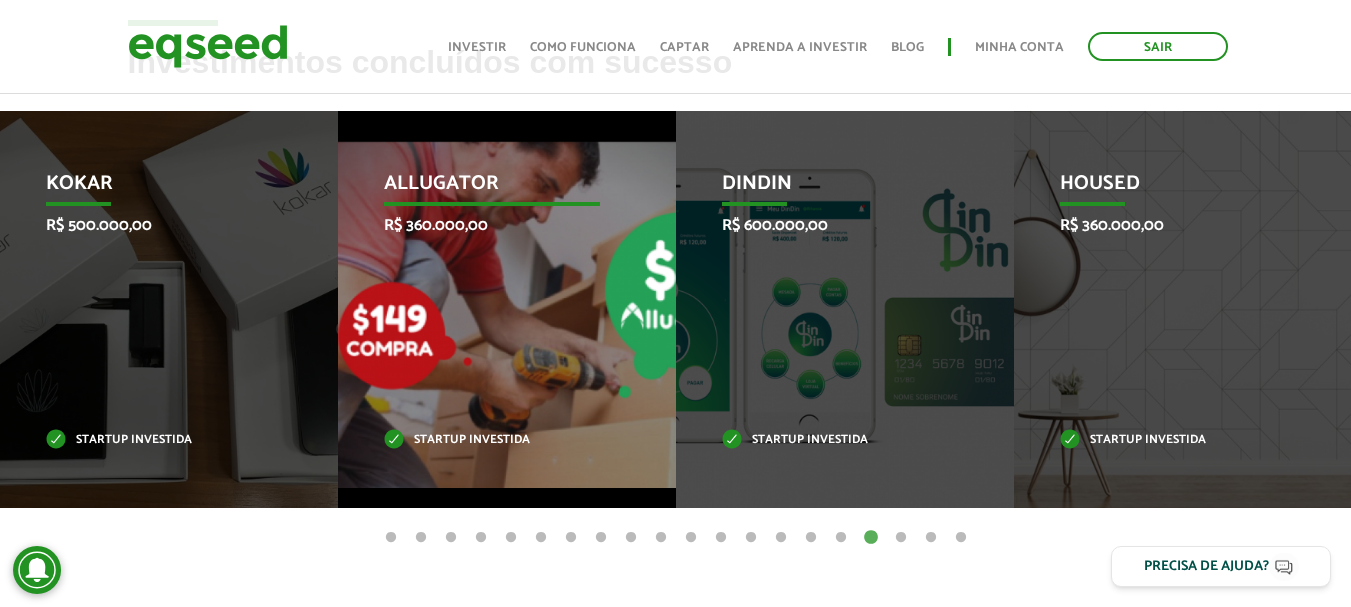 click on "Allugator
R$ 360.000,00
Startup investida" at bounding box center (492, 309) 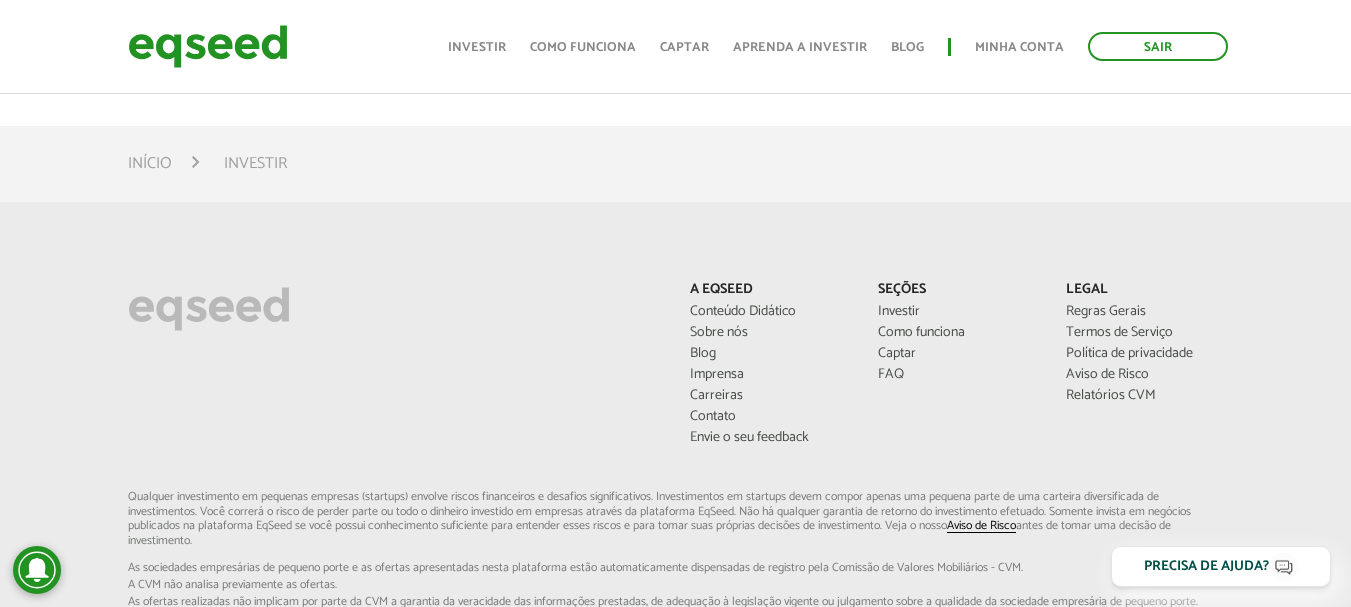 scroll, scrollTop: 1409, scrollLeft: 0, axis: vertical 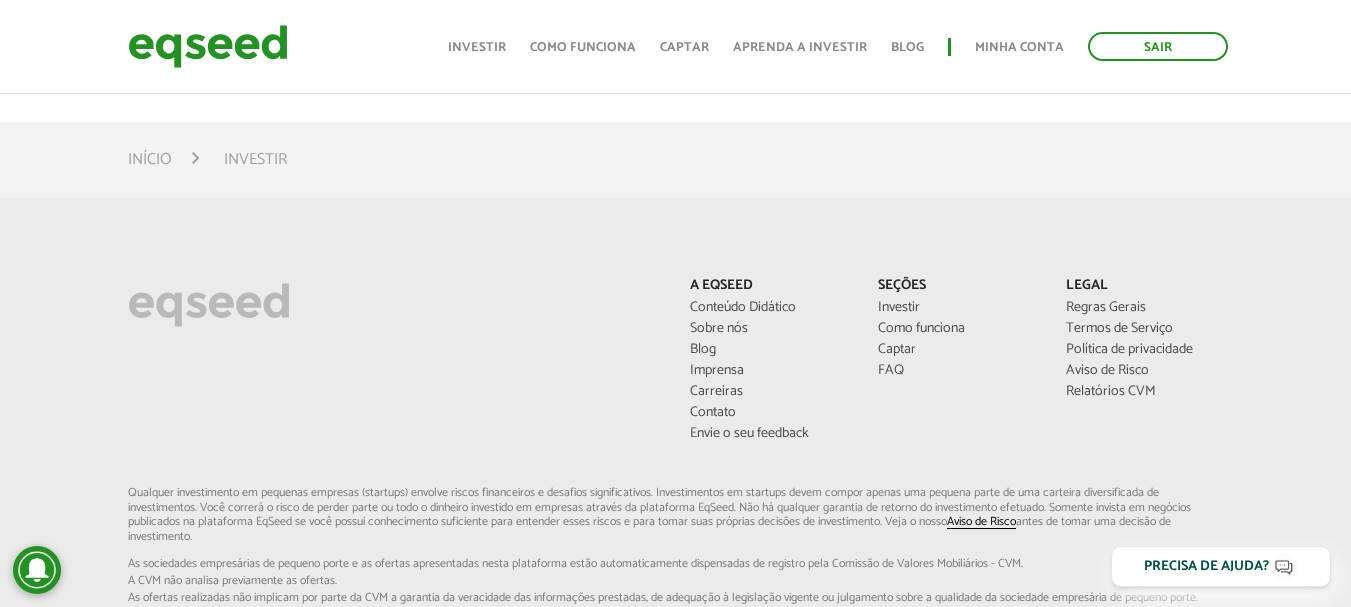 type 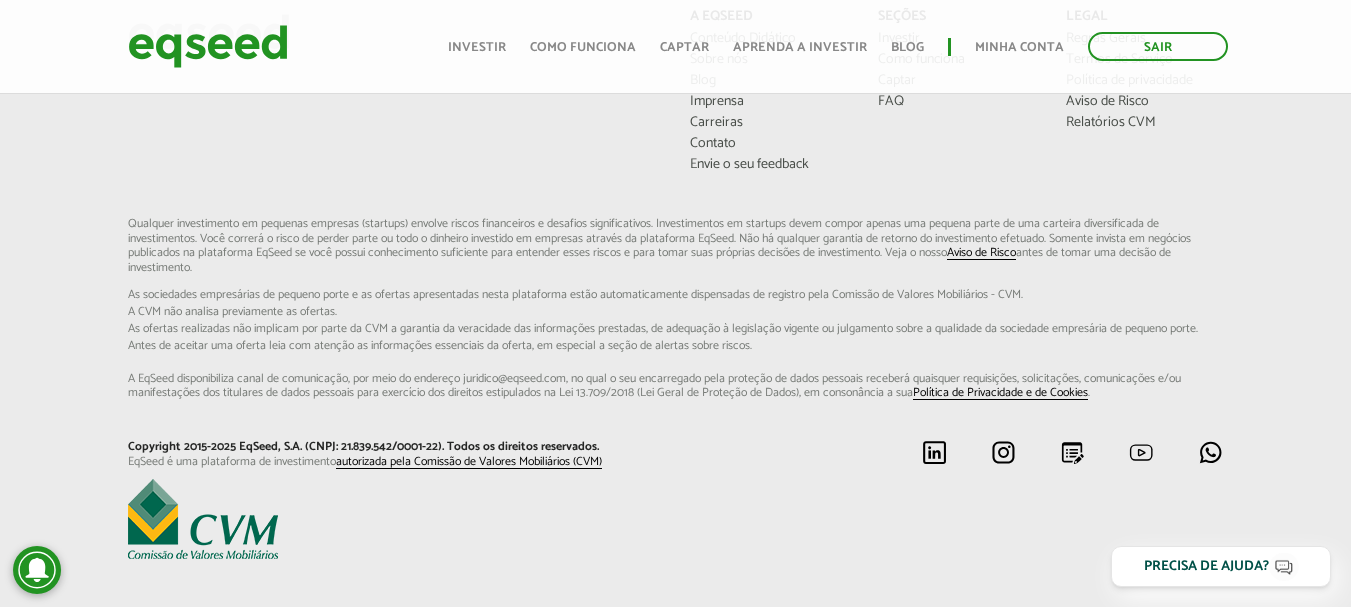 scroll, scrollTop: 1714, scrollLeft: 0, axis: vertical 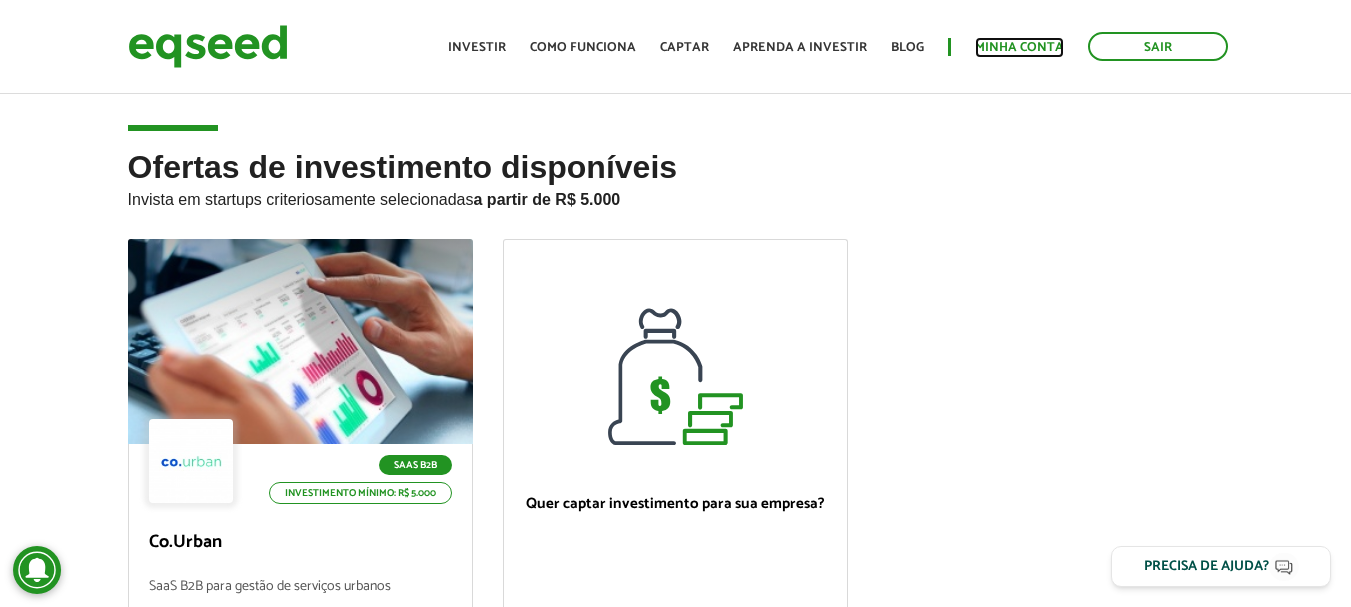 click on "Minha conta" at bounding box center [1019, 47] 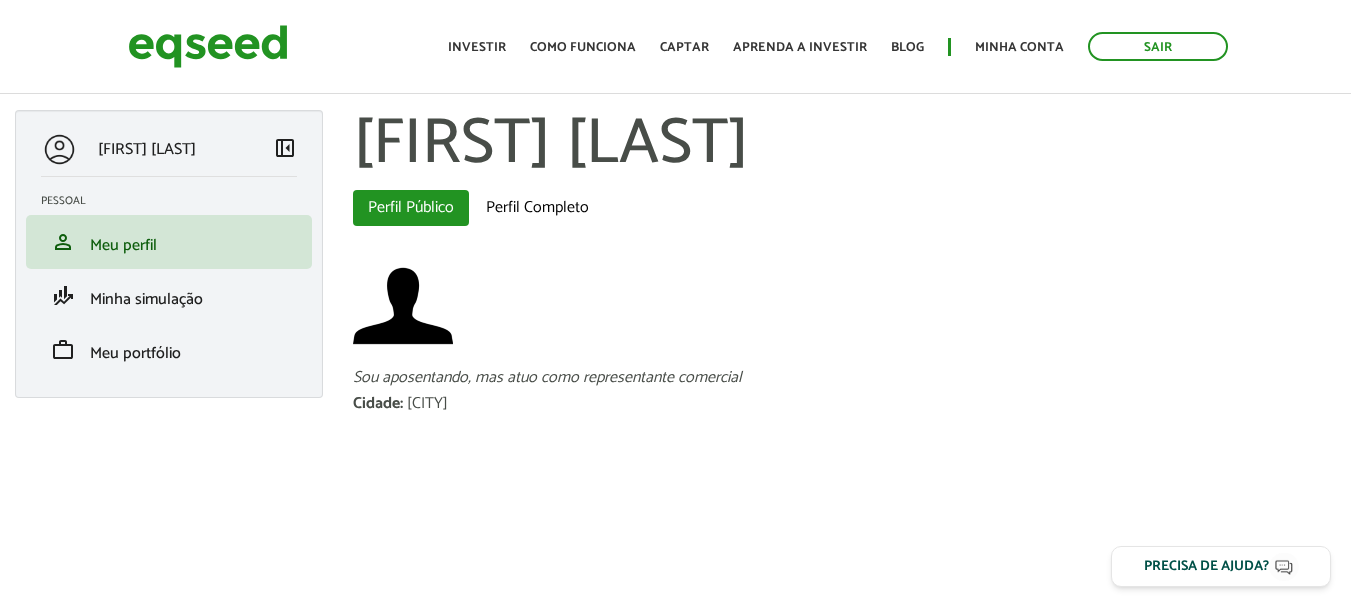 scroll, scrollTop: 0, scrollLeft: 0, axis: both 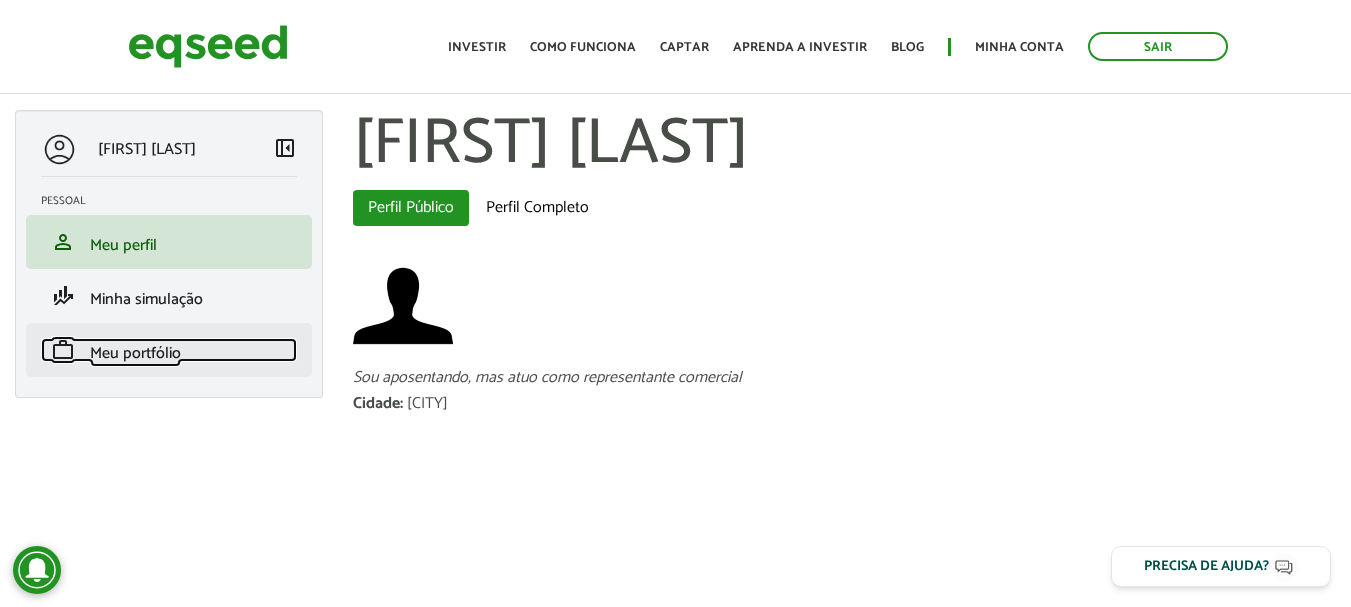 click on "Meu portfólio" at bounding box center [135, 353] 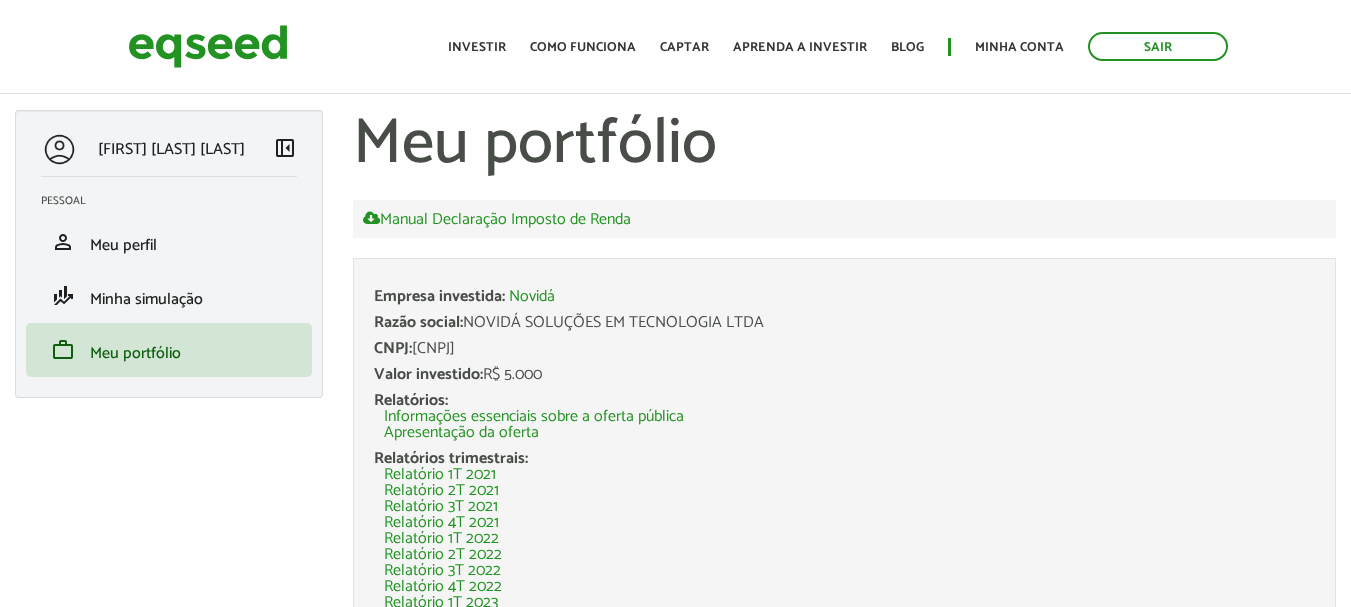 scroll, scrollTop: 0, scrollLeft: 0, axis: both 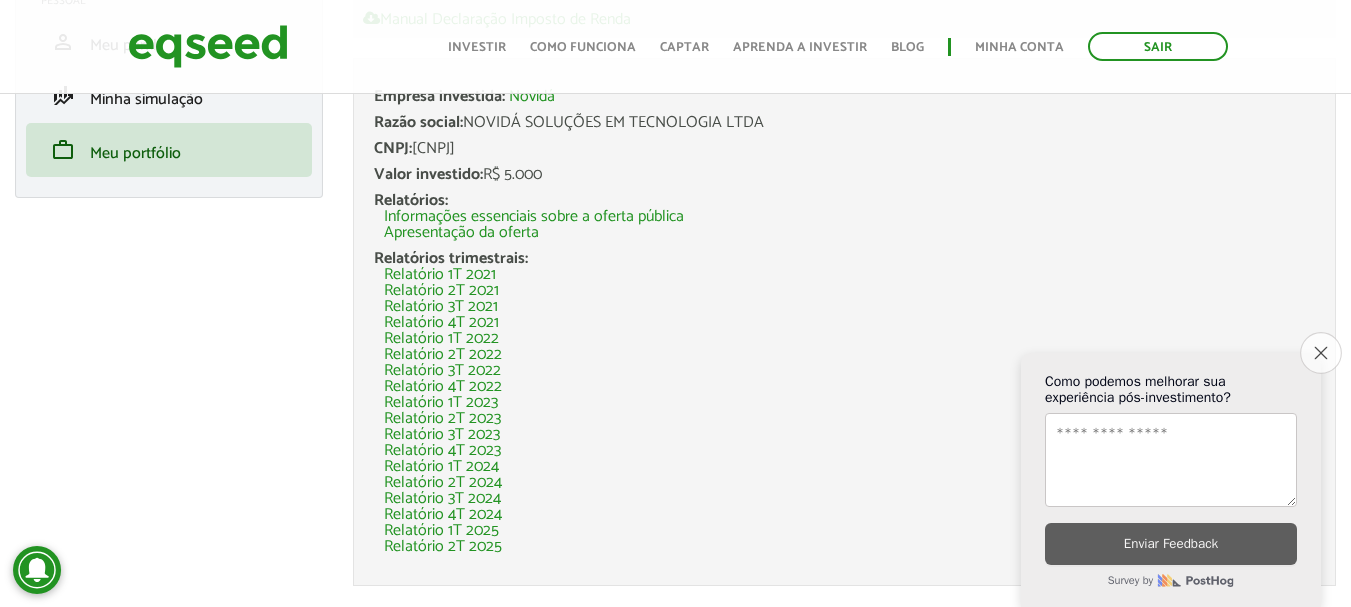 click on "Close survey" 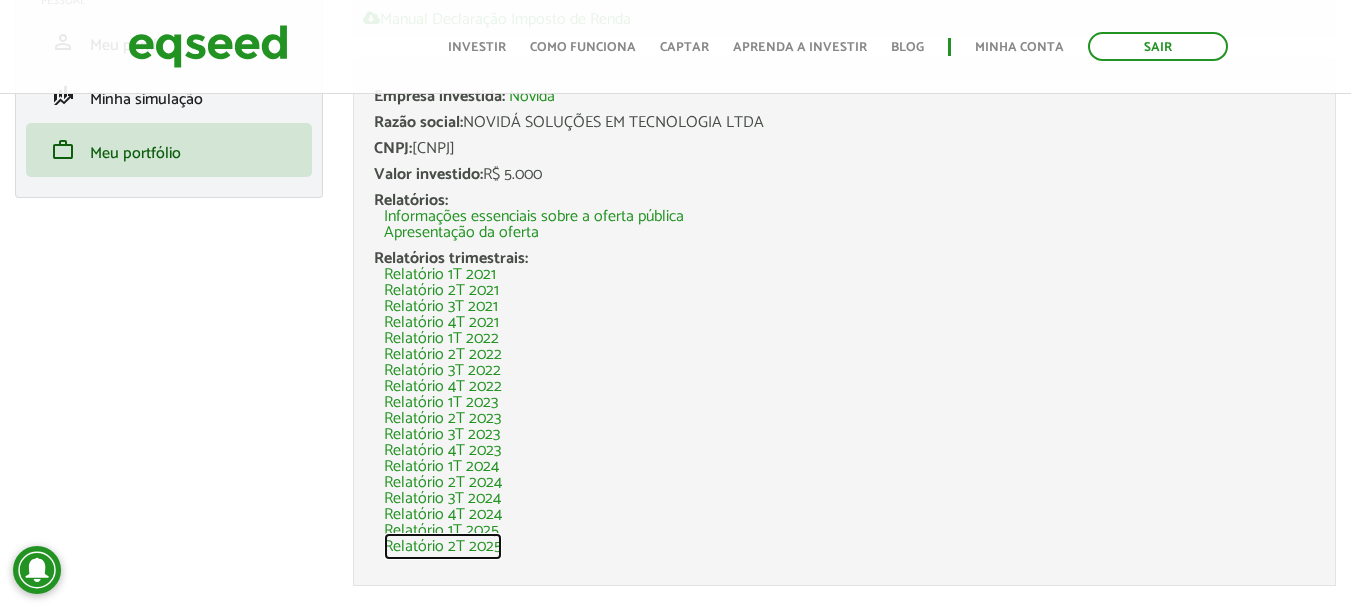 click on "Relatório 2T 2025" at bounding box center [443, 547] 